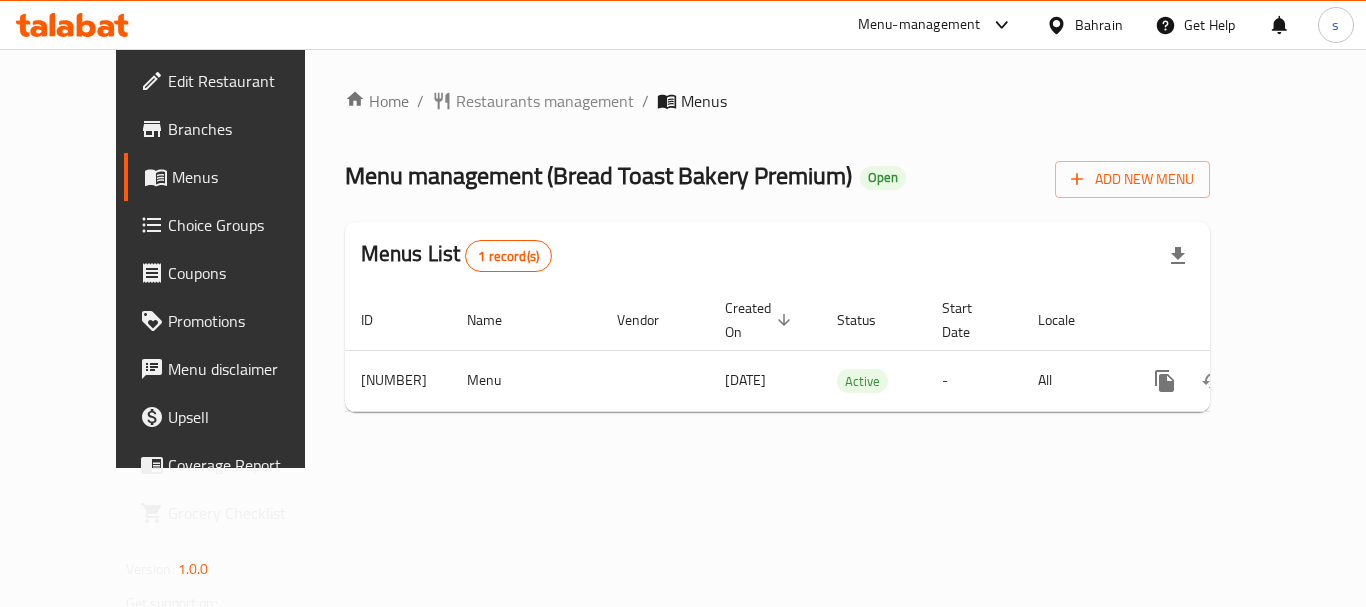 scroll, scrollTop: 0, scrollLeft: 0, axis: both 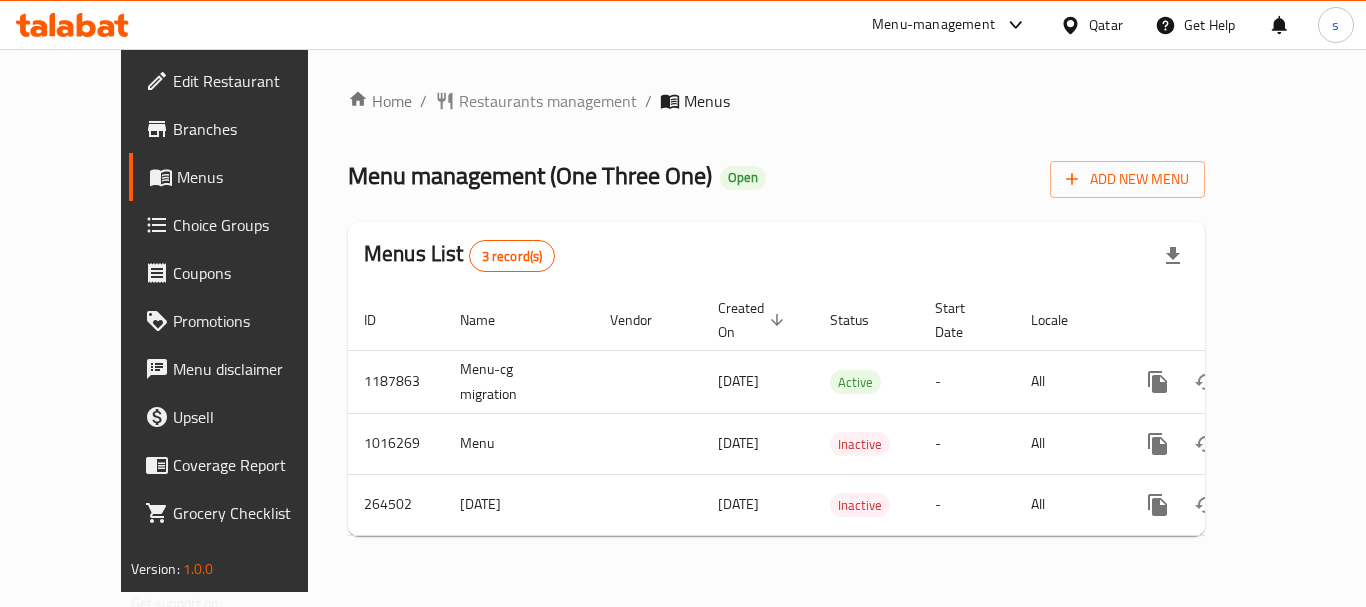 click on "Menu-management" at bounding box center (933, 25) 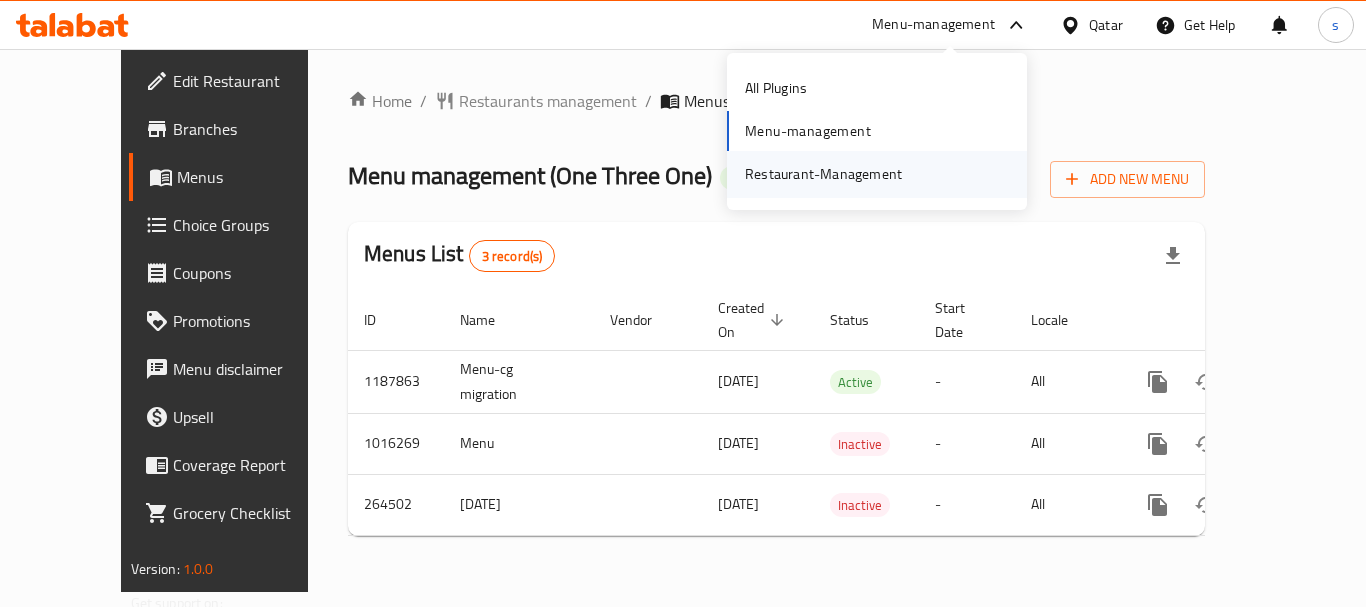 click on "Restaurant-Management" at bounding box center (823, 174) 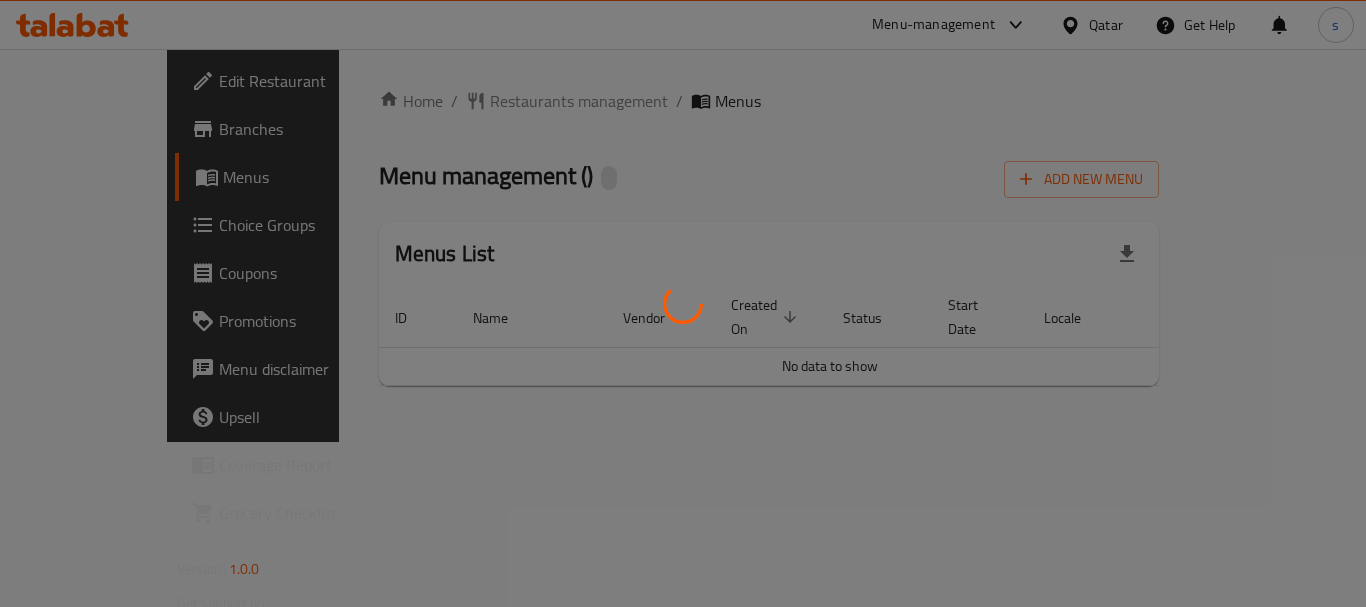 scroll, scrollTop: 0, scrollLeft: 0, axis: both 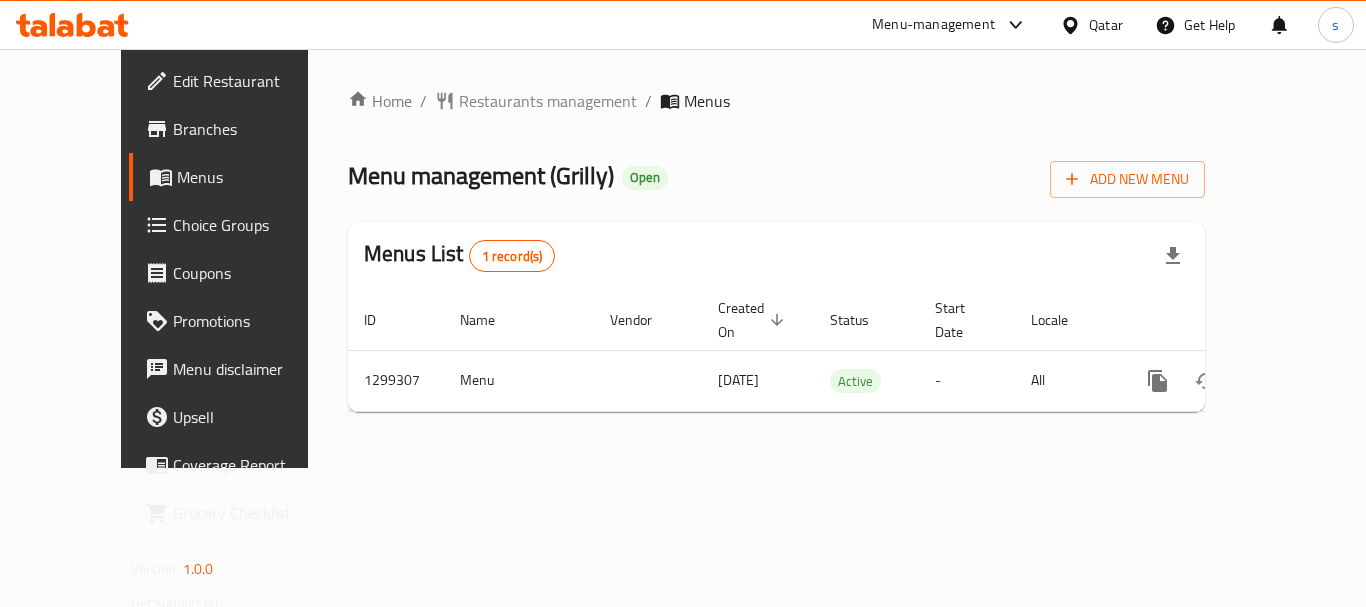click on "Menu-management" at bounding box center (933, 25) 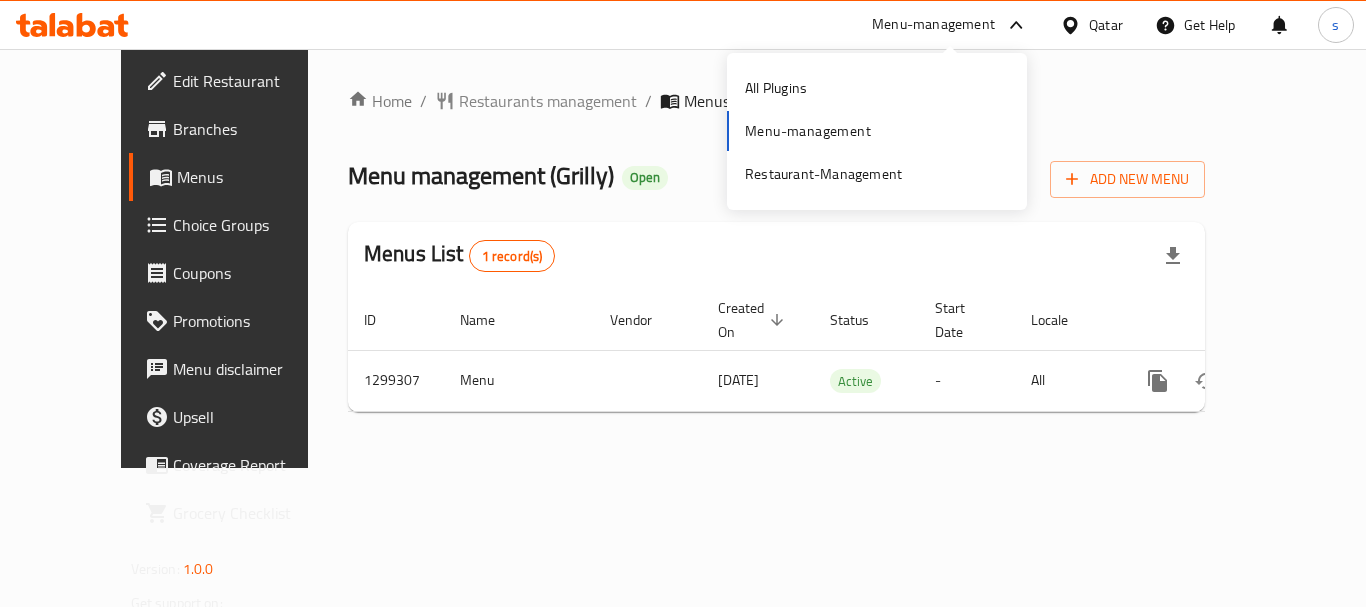 click on "Menu-management" at bounding box center (933, 25) 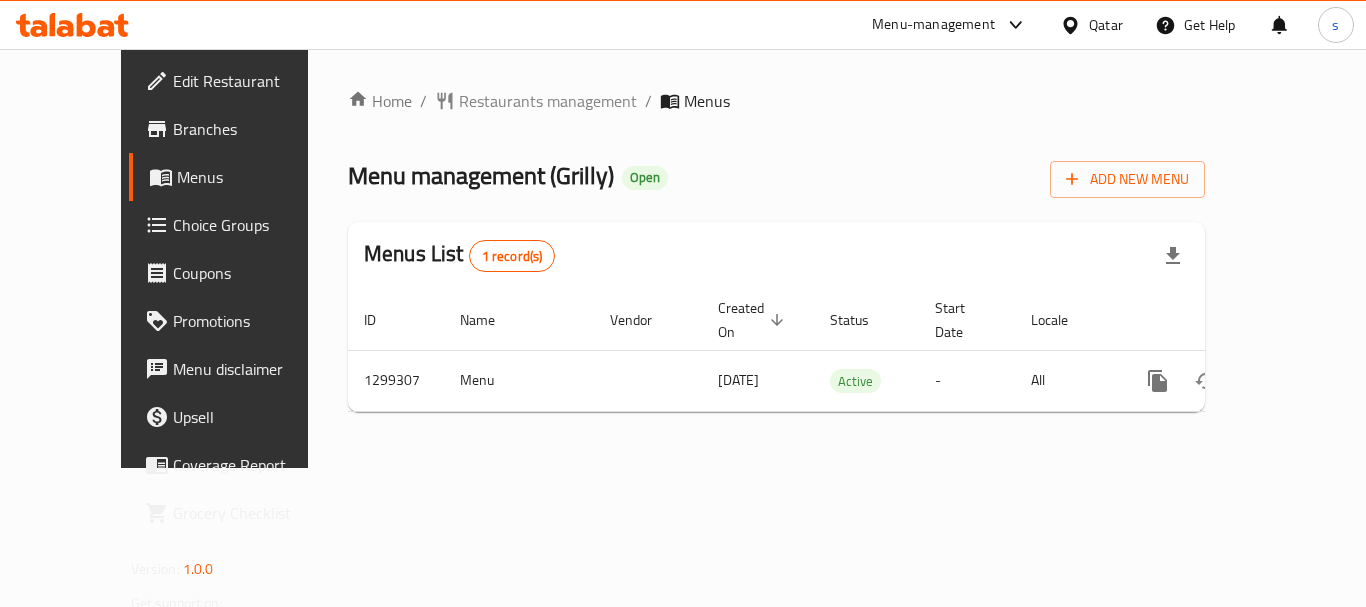 click on "Menu-management" at bounding box center [933, 25] 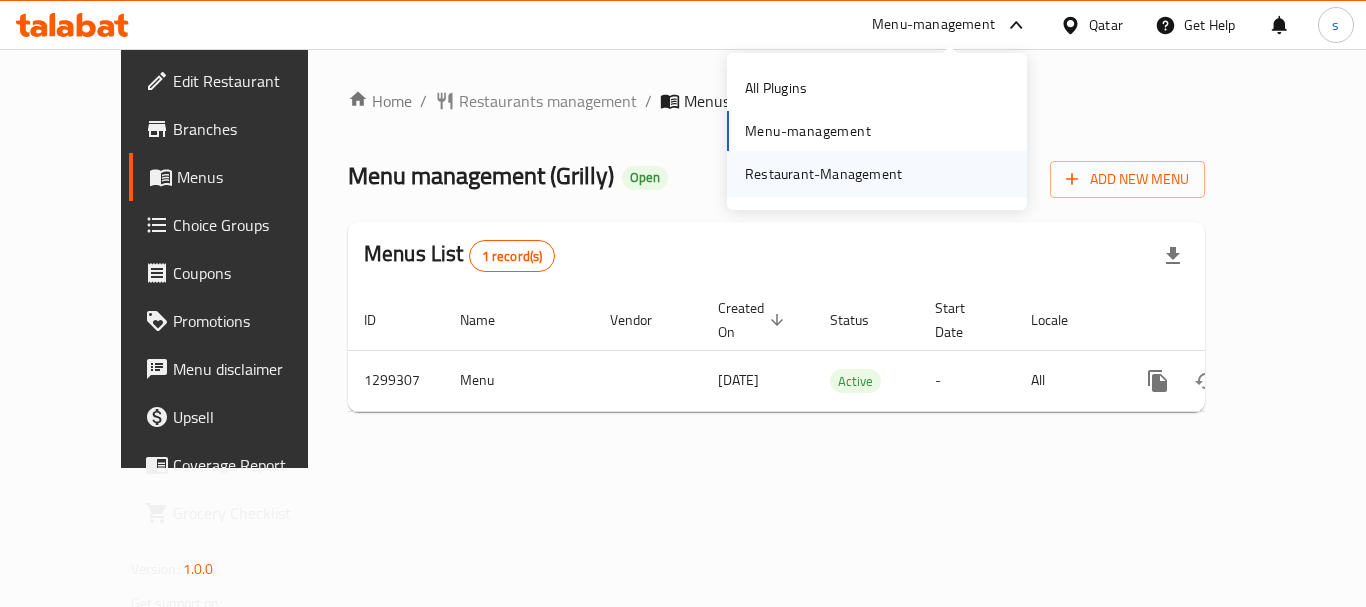 click on "Restaurant-Management" at bounding box center [823, 174] 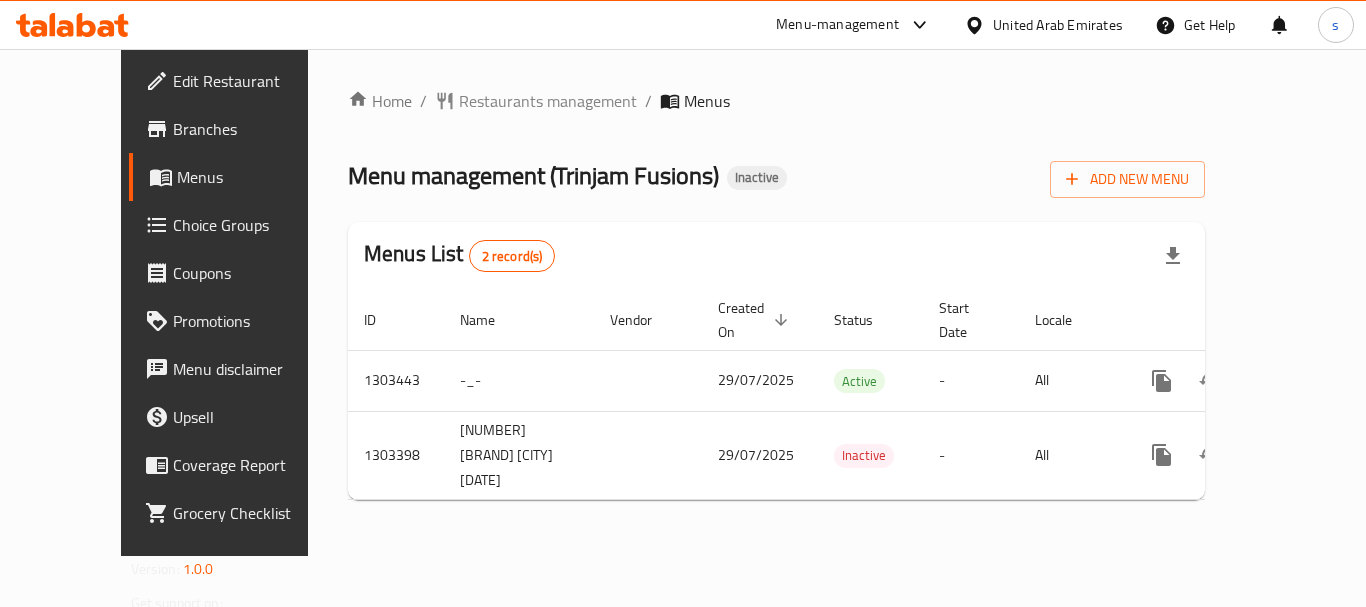 scroll, scrollTop: 0, scrollLeft: 0, axis: both 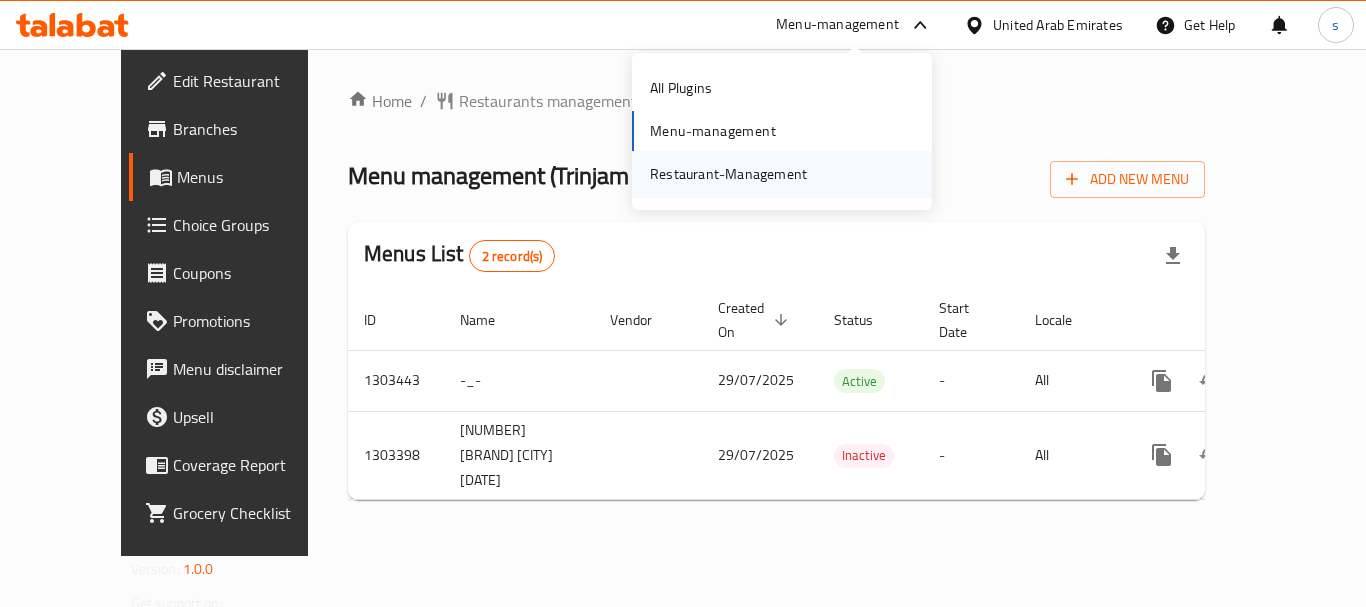 click on "Restaurant-Management" at bounding box center [728, 174] 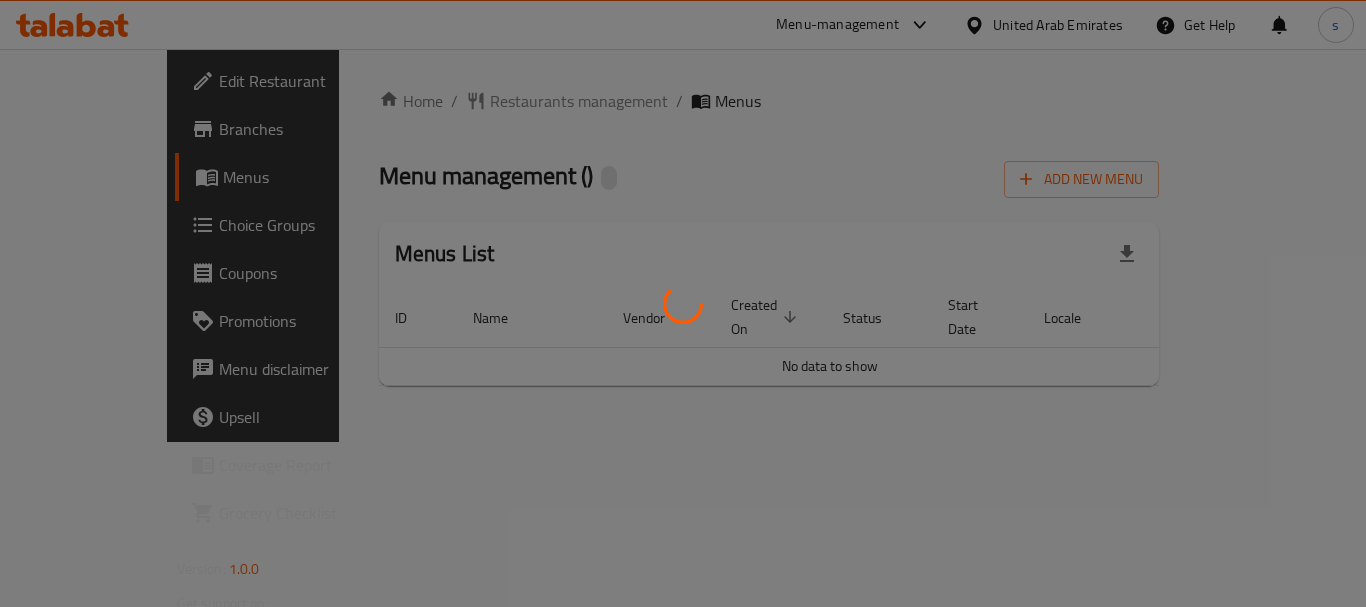 scroll, scrollTop: 0, scrollLeft: 0, axis: both 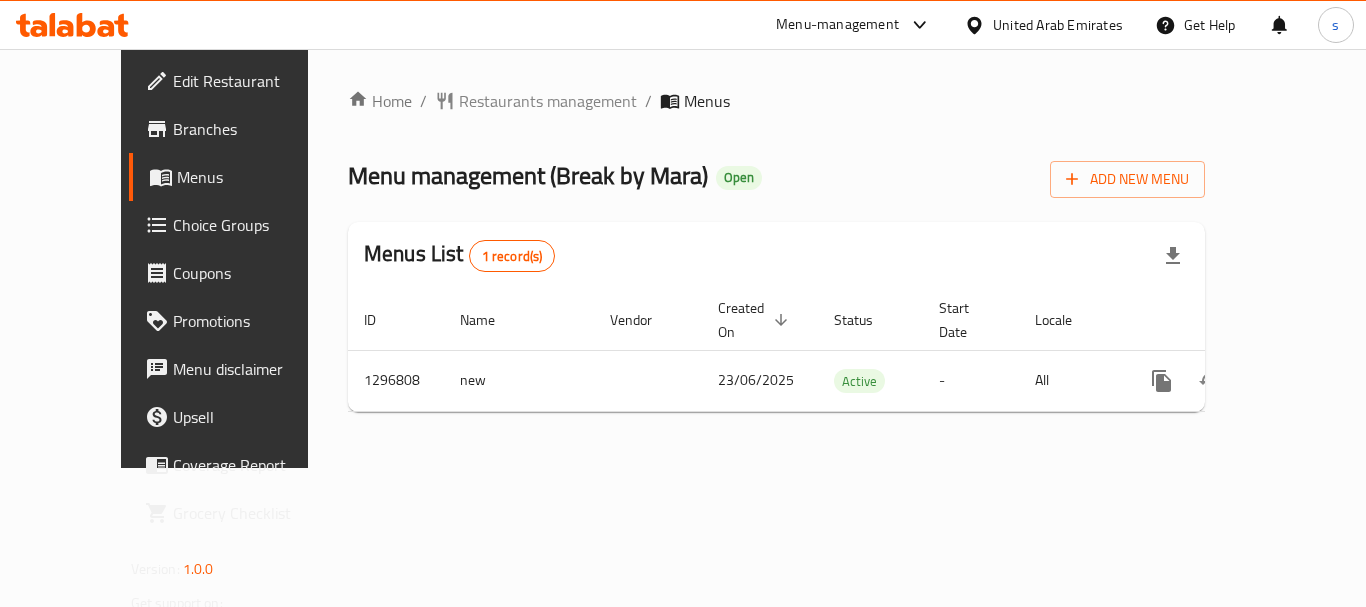click on "Menu-management" at bounding box center (837, 25) 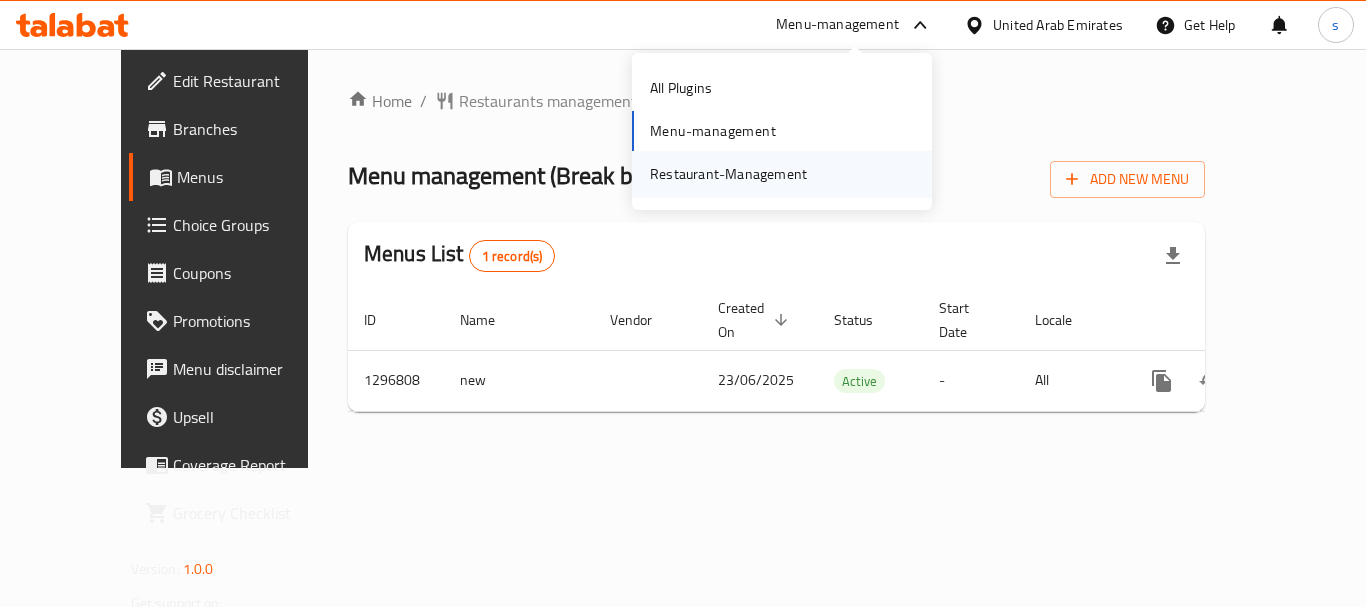 click on "Restaurant-Management" at bounding box center [728, 174] 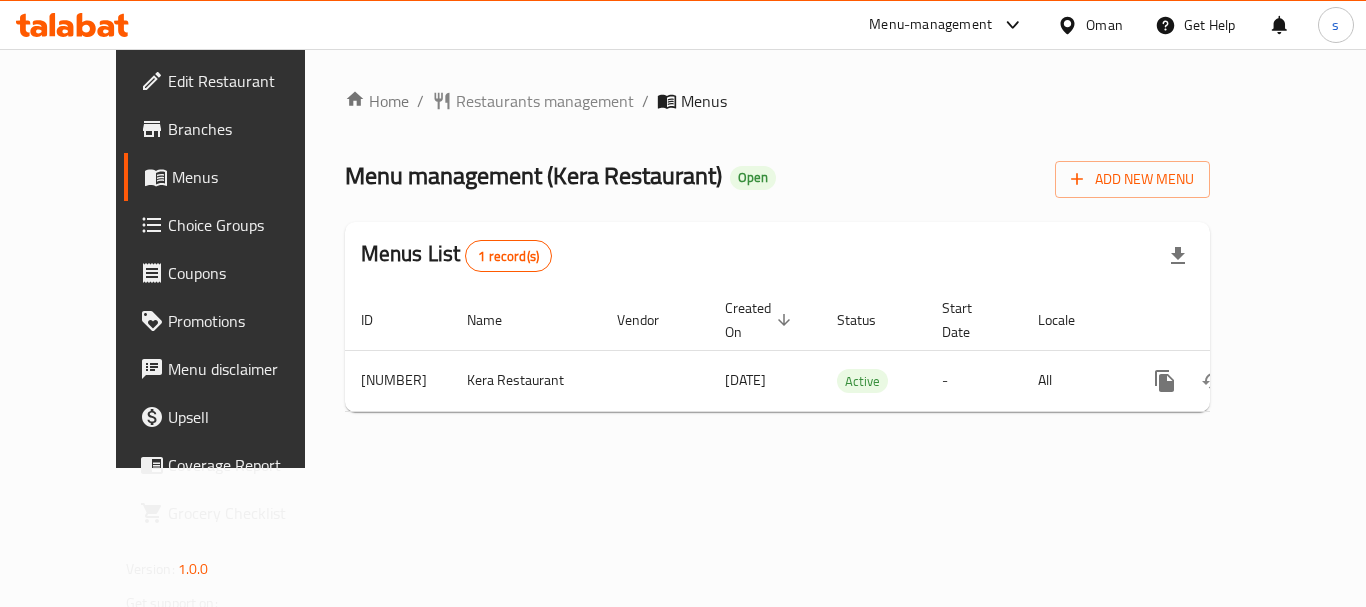 scroll, scrollTop: 0, scrollLeft: 0, axis: both 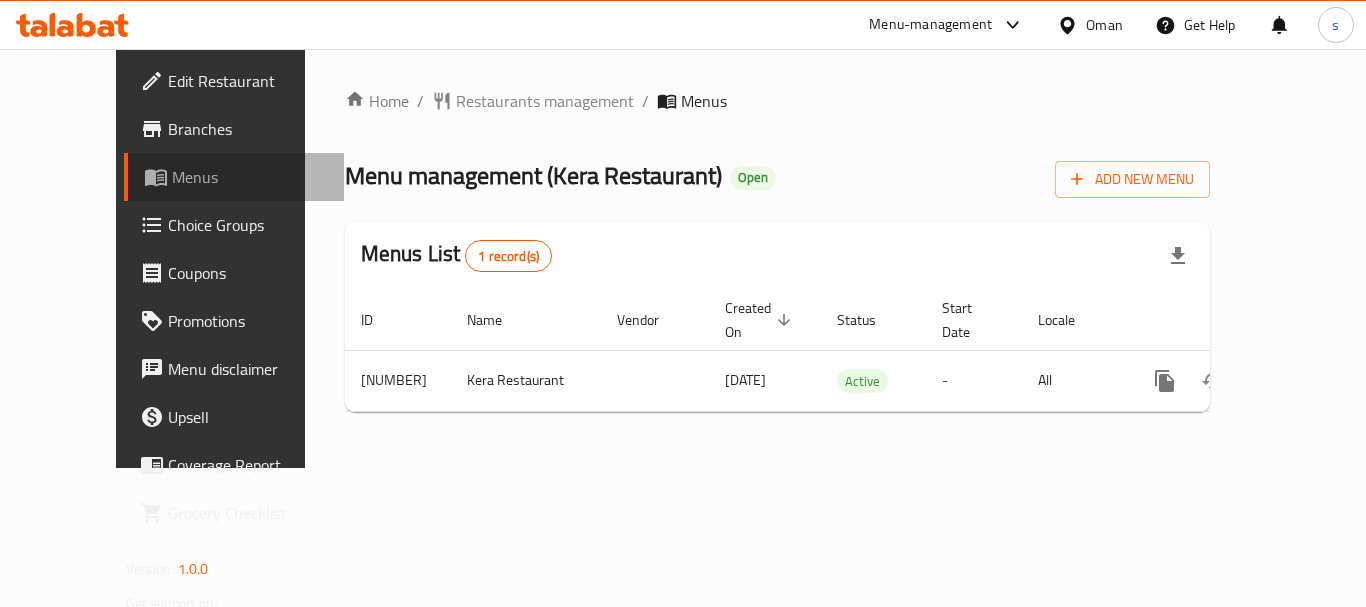 click on "Menus" at bounding box center (250, 177) 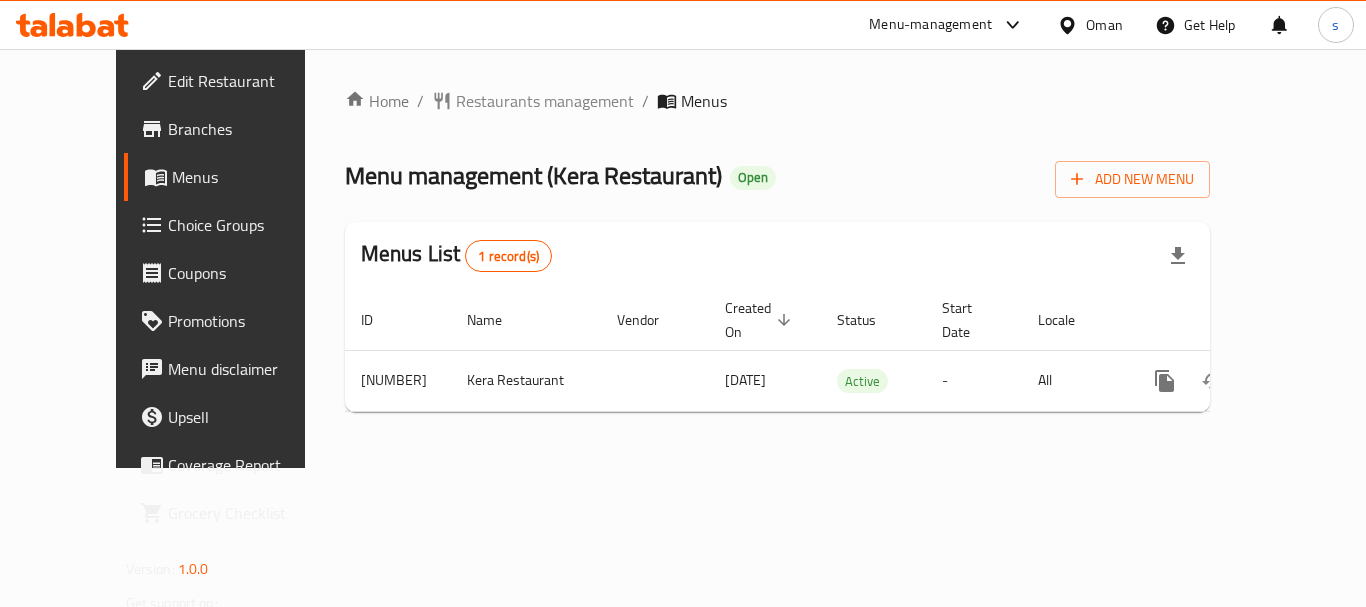 click on "Menu-management" at bounding box center [930, 25] 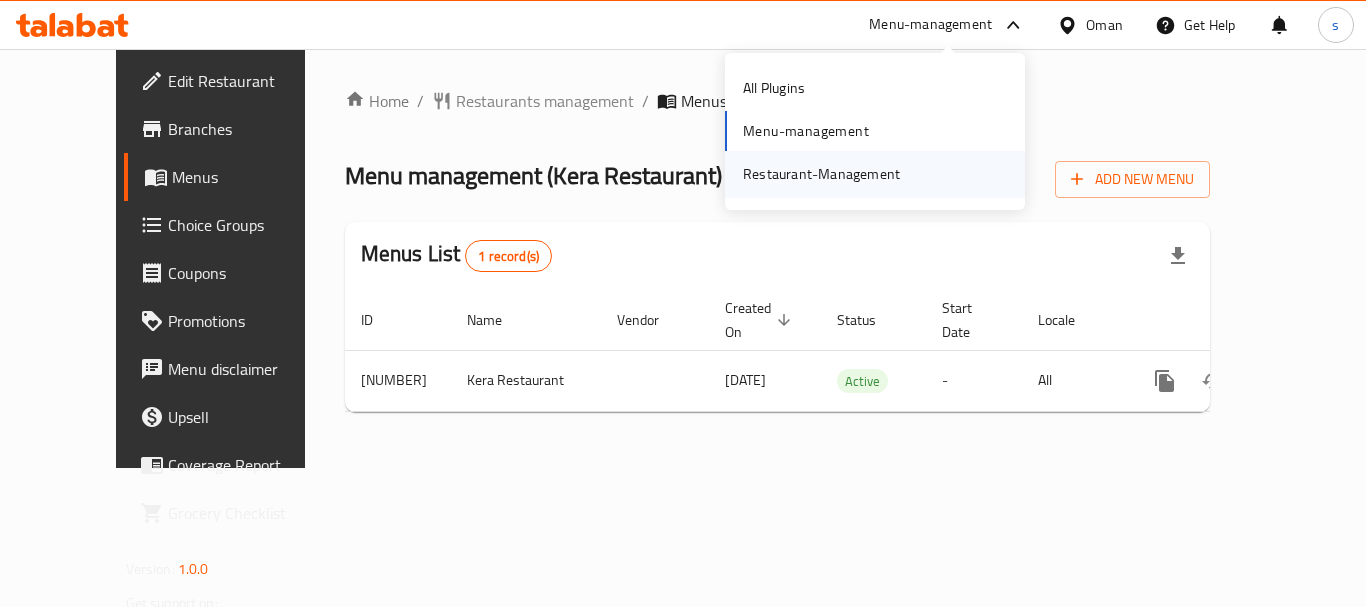 click on "Restaurant-Management" at bounding box center [821, 174] 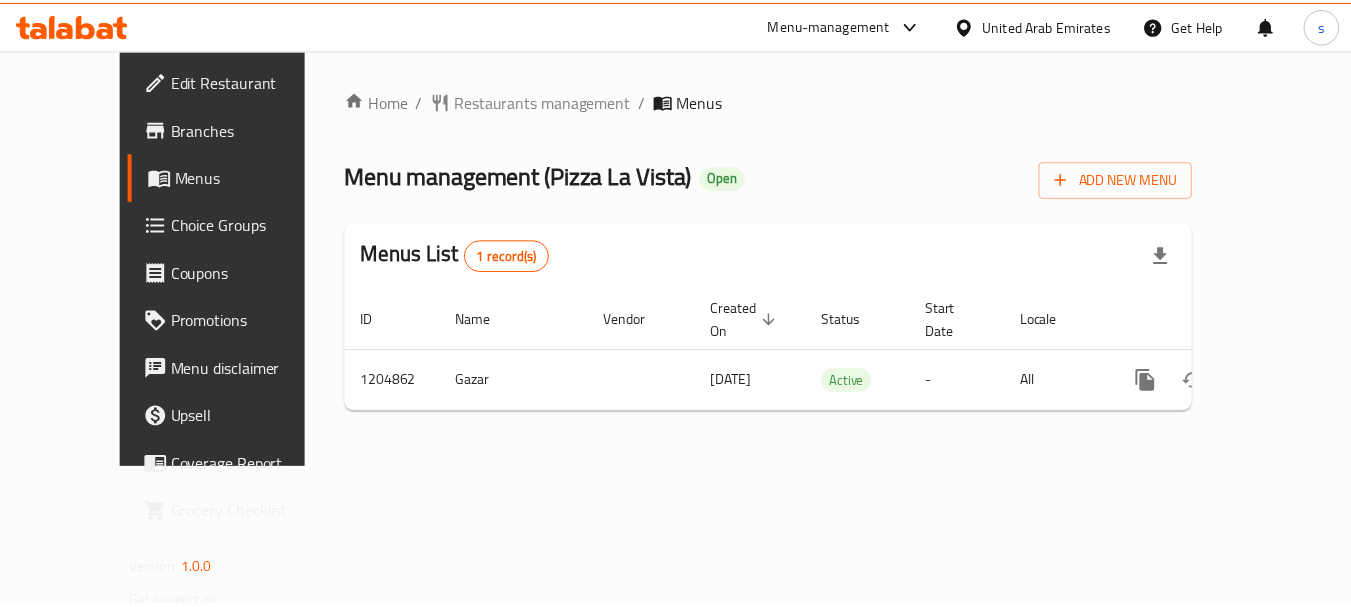 scroll, scrollTop: 0, scrollLeft: 0, axis: both 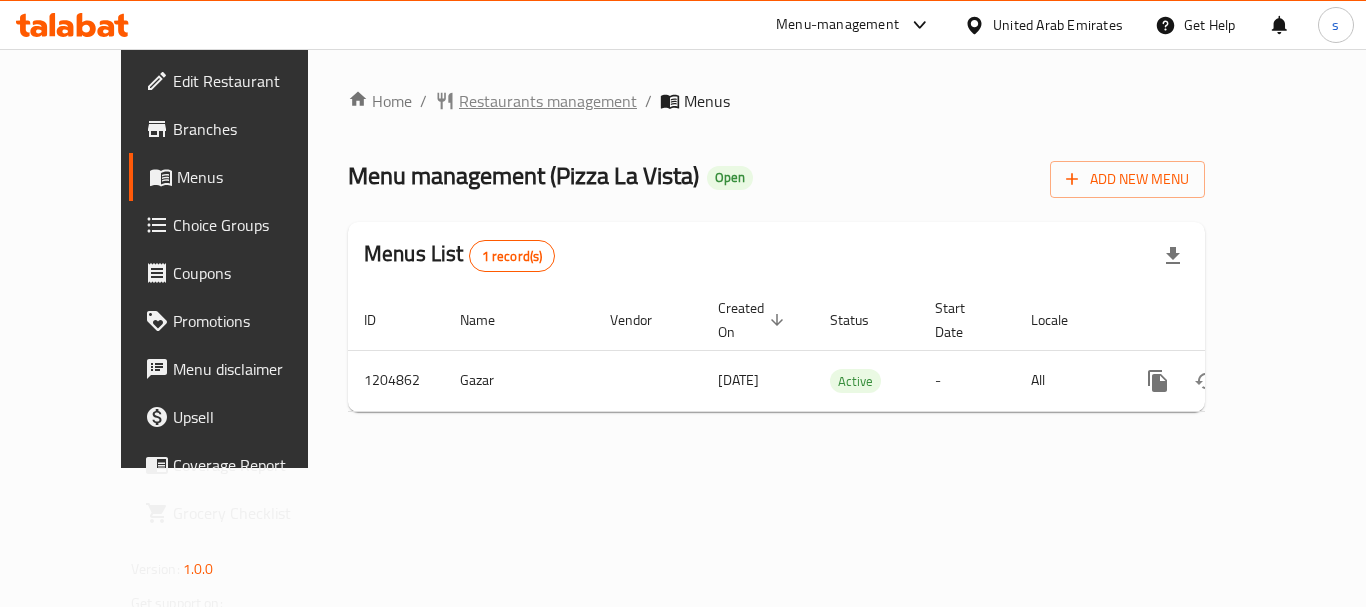 click on "Restaurants management" at bounding box center [548, 101] 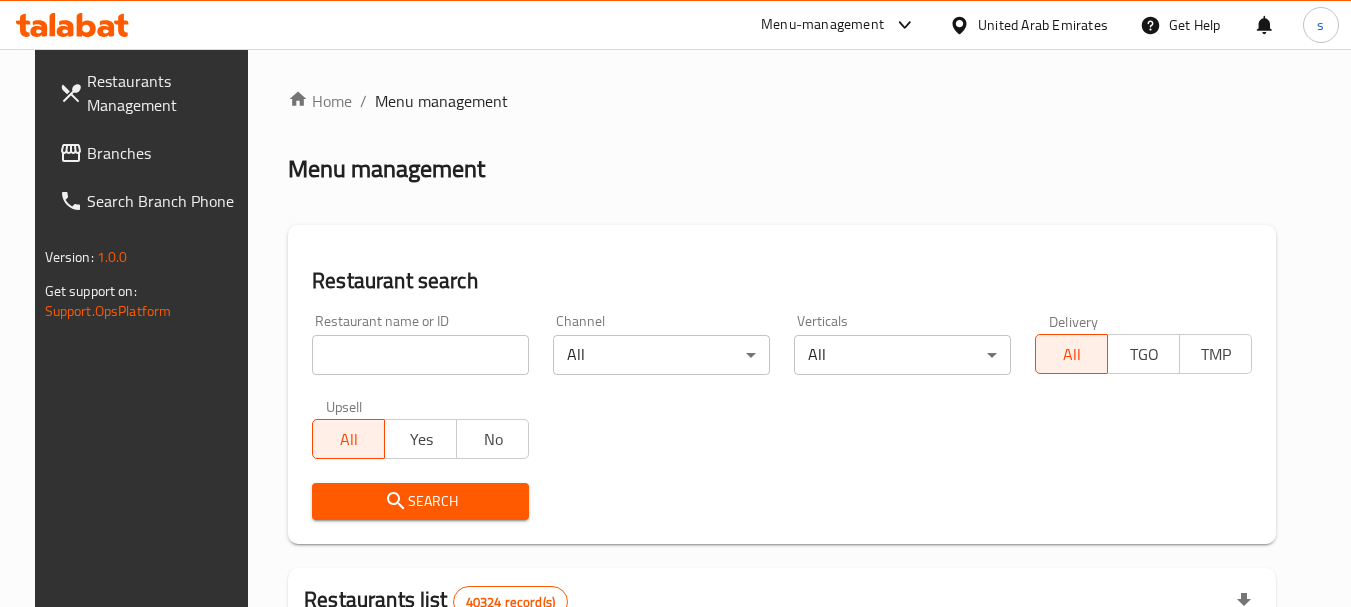 click on "Pizza La Vista Restaurants Management Branches Search Branch Phone Version: 1.0.0 Get support on: Support.OpsPlatform Home / Menu management Menu management Restaurant search Restaurant name or ID Restaurant name or ID Channel All Verticals All Delivery All TGO TMP Upsell All Yes No Search Restaurants list 40324 record(s) ID sorted ascending Name (En) Name (Ar) Ref. Name Logo Branches Open Busy Closed POS group Status Action 328 Johnny Rockets جوني روكيتس 37 0 1 0 OPEN 330 French Connection فرنش كونكشن 1 0 0 0 INACTIVE 339 Arz Lebanon أرز لبنان Al Karama,Al Barsha & Mirdif 9 1 0 2 OPEN 340 Mega Wraps ميجا رابس 3 0 0 0 INACTIVE 342 Sandella's Flatbread Cafe سانديلاز فلات براد 7 0 0 0 INACTIVE 343 Dragon Hut كوخ التنين 1 0 0 0 INACTIVE 348 Thai Kitchen المطبخ التايلندى 1 0 0 0 INACTIVE 349 Mughal موغل 1 0 0 0 HIDDEN 350 HOT N COOL (Old) هوت و كول 1 0 0 0 INACTIVE 355 Al Habasha الحبشة 11 1 0 0 HIDDEN 10" at bounding box center (676, 717) 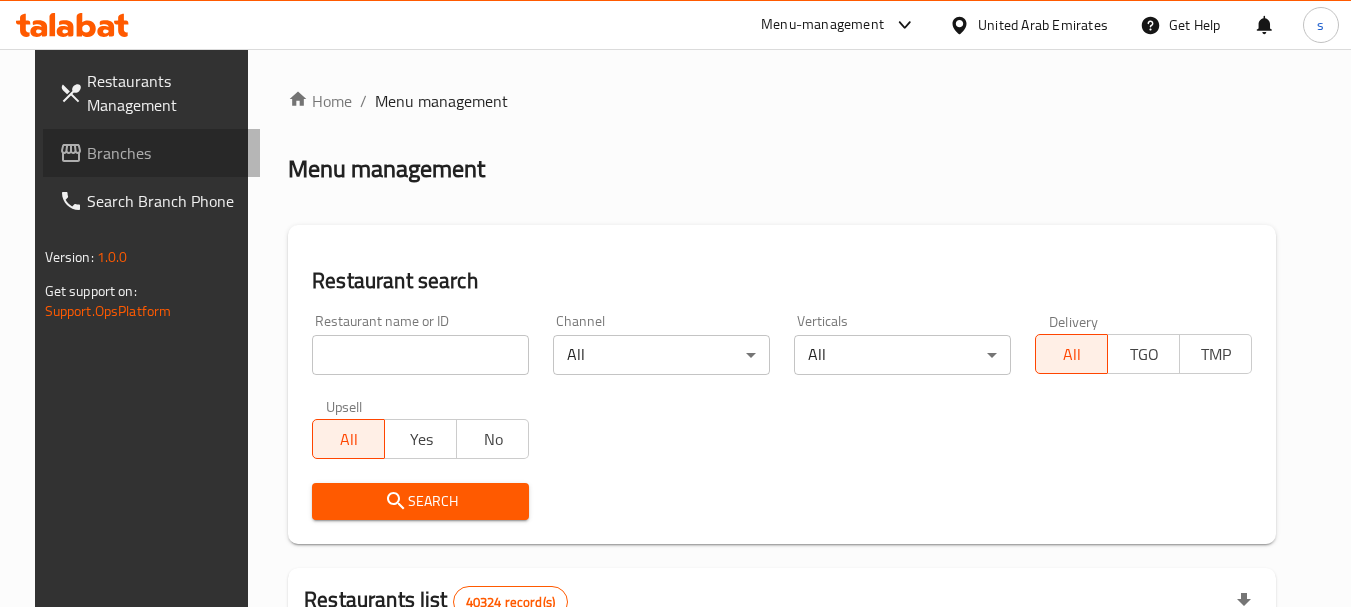 click on "Branches" at bounding box center (166, 153) 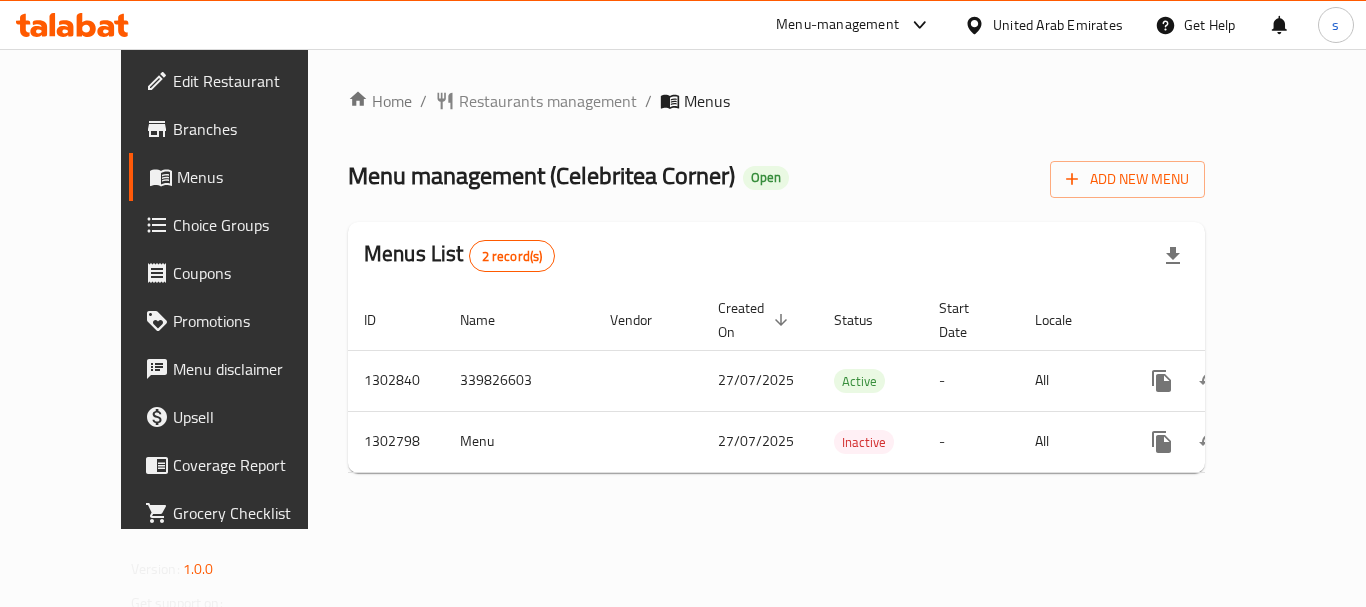 scroll, scrollTop: 0, scrollLeft: 0, axis: both 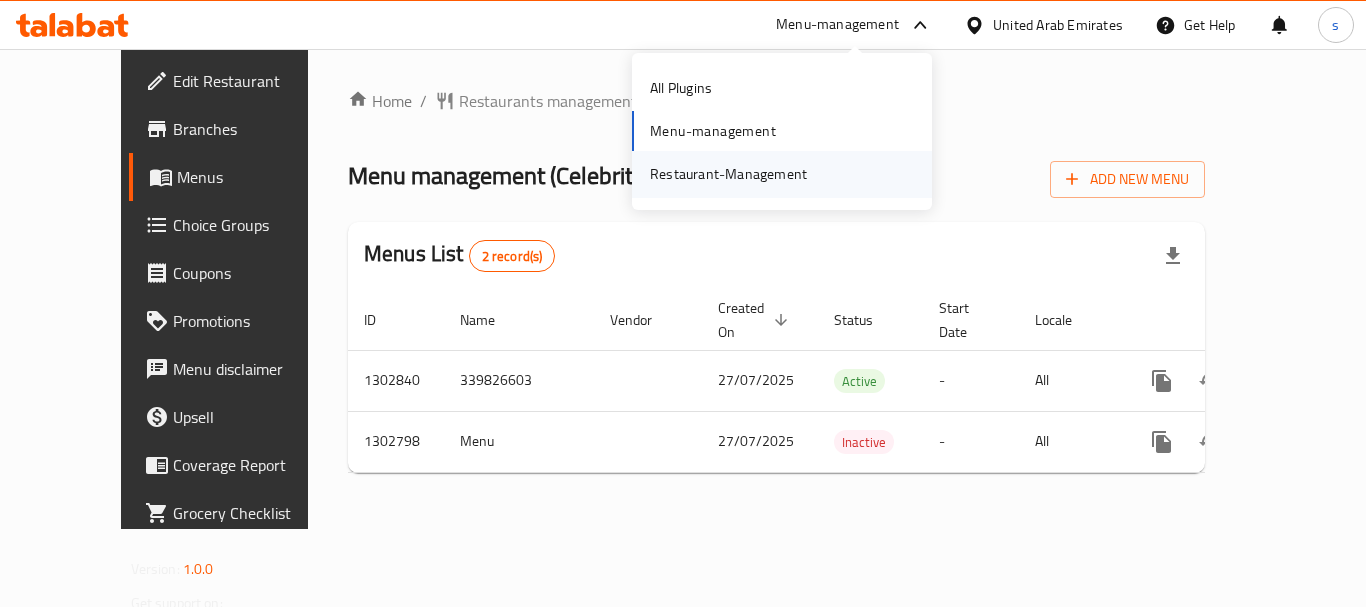 click on "Restaurant-Management" at bounding box center [728, 174] 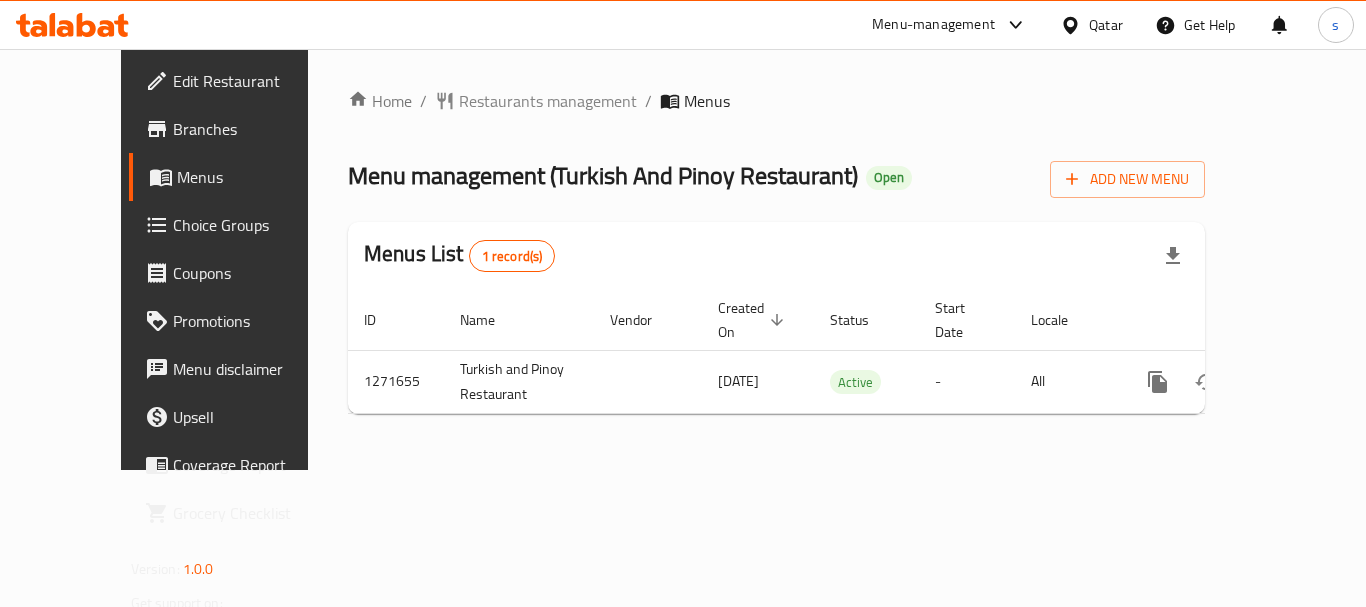 scroll, scrollTop: 0, scrollLeft: 0, axis: both 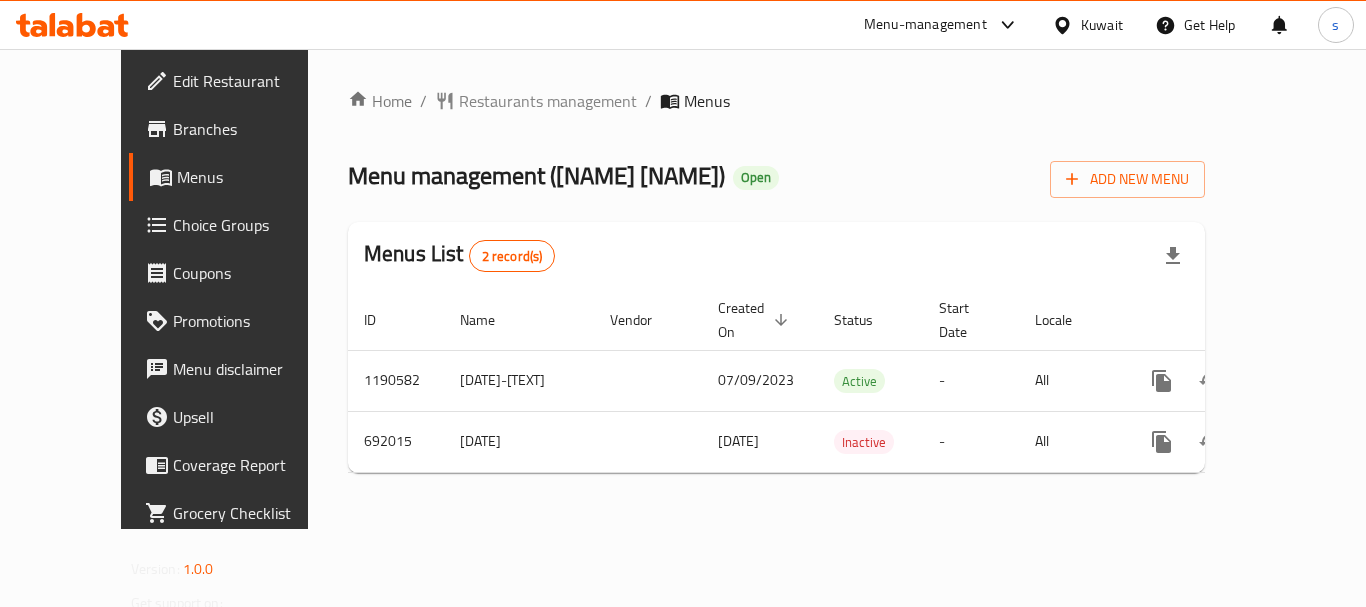 click on "Menu-management" at bounding box center (925, 25) 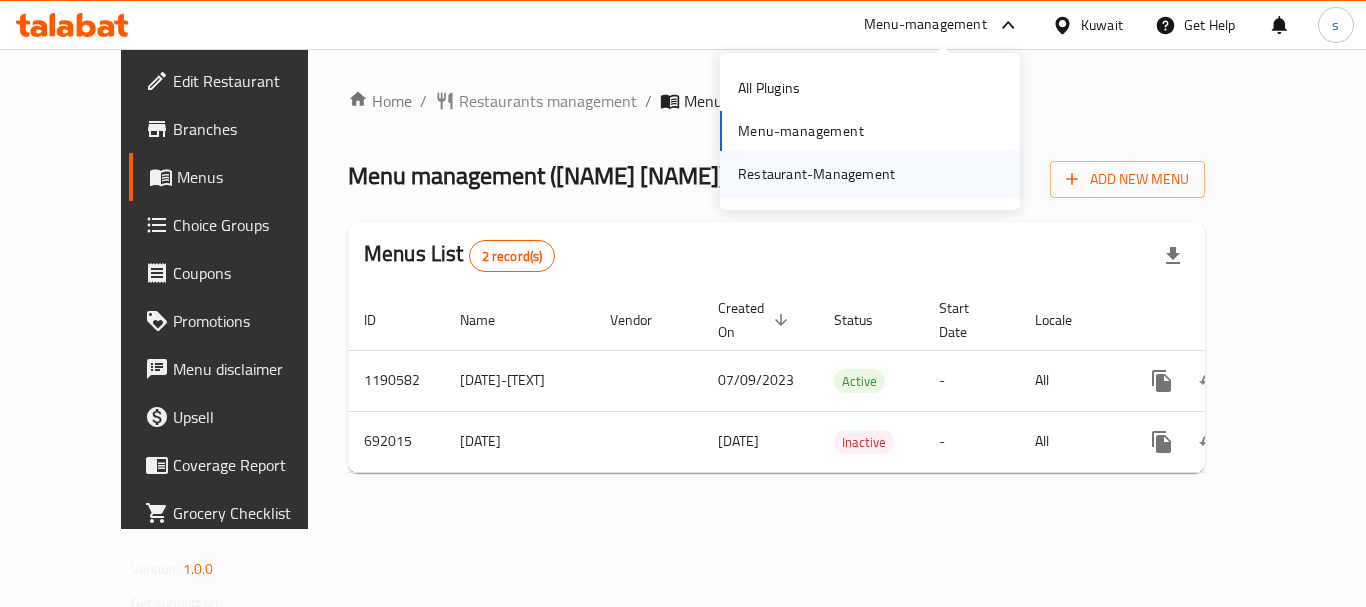 click on "Restaurant-Management" at bounding box center (816, 174) 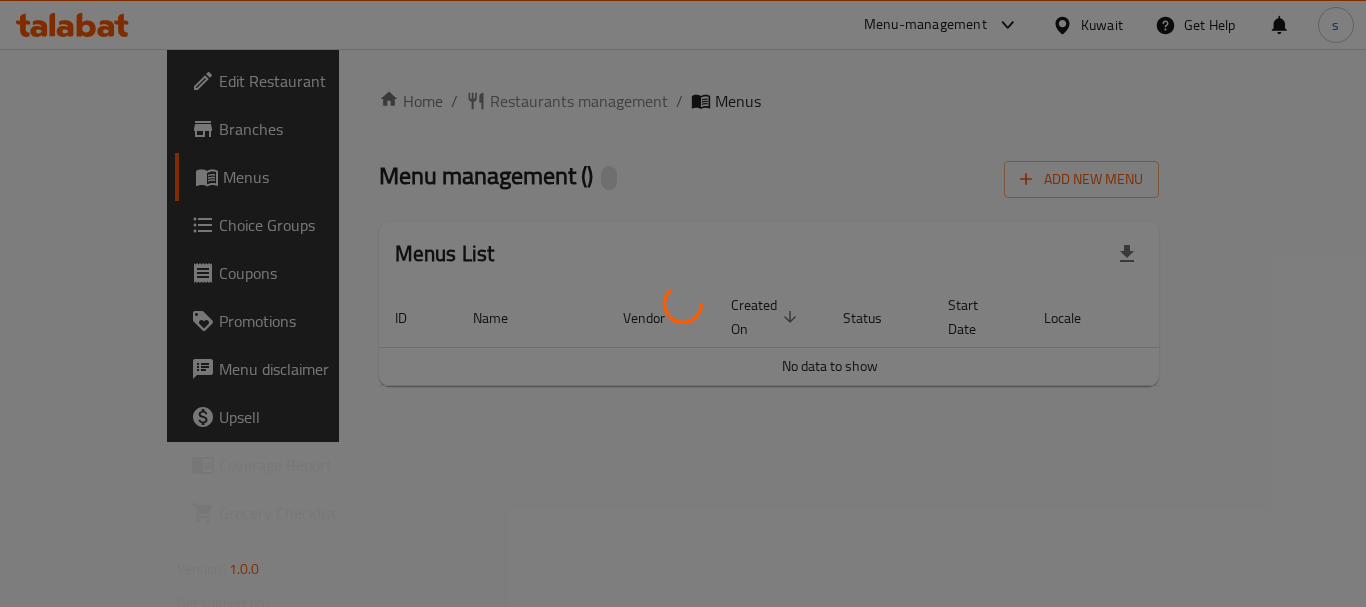 scroll, scrollTop: 0, scrollLeft: 0, axis: both 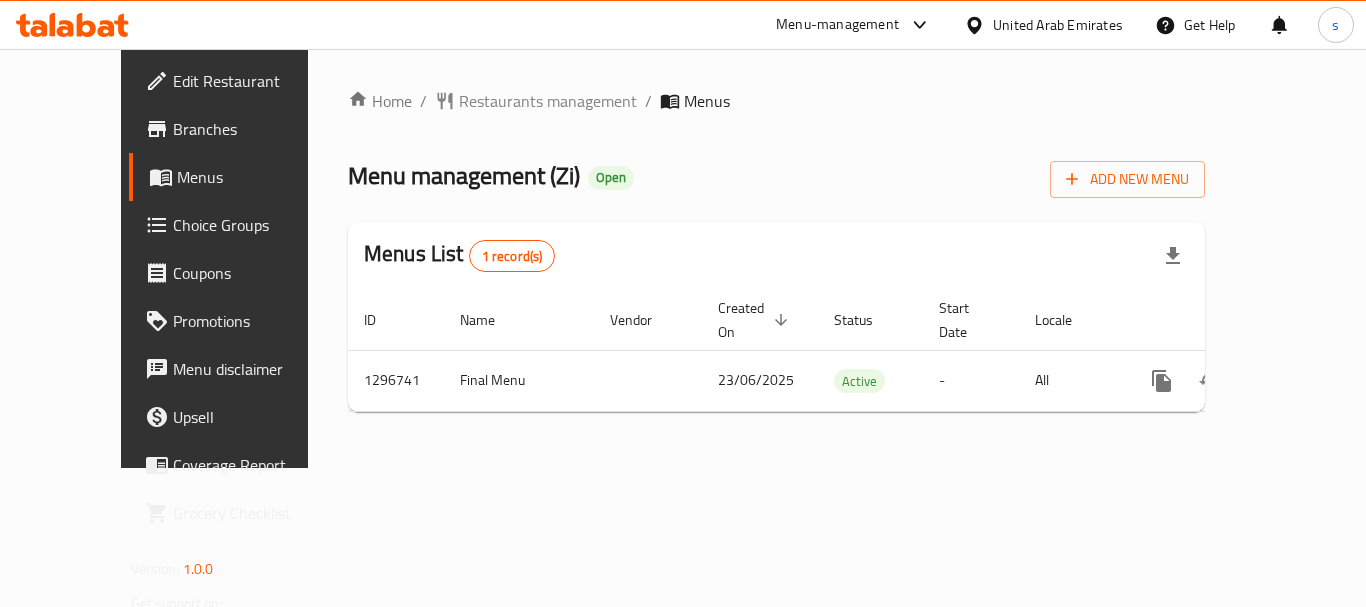 click on "Menu-management" at bounding box center [837, 25] 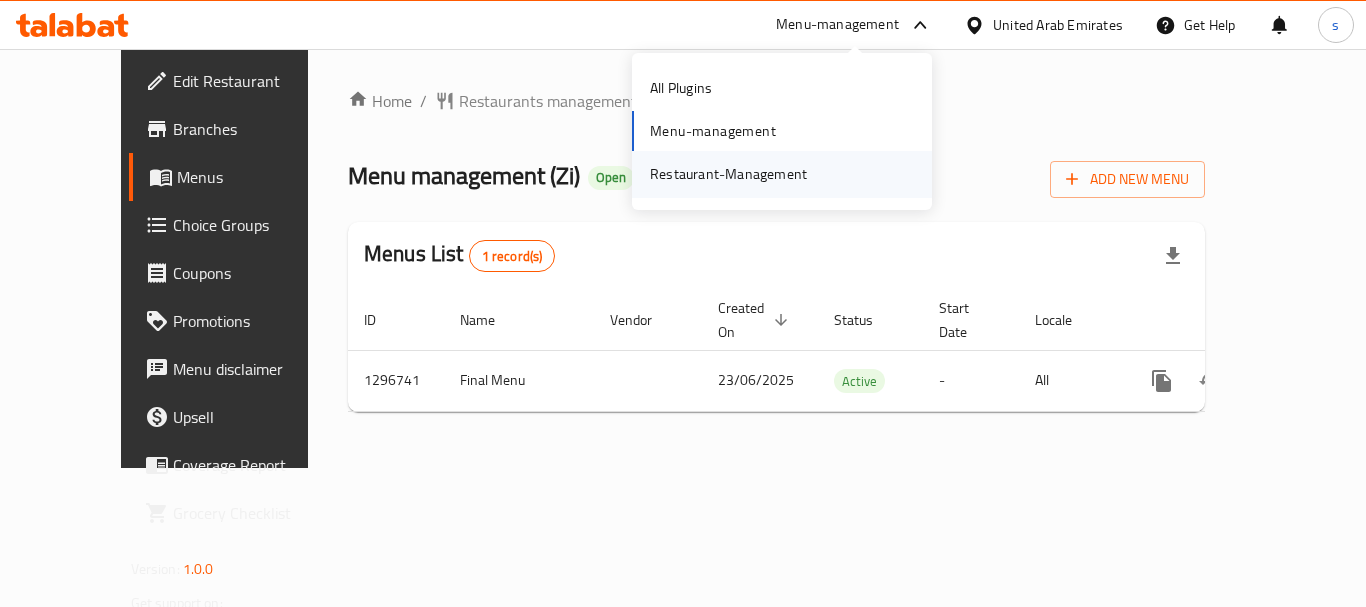 click on "Restaurant-Management" at bounding box center [728, 174] 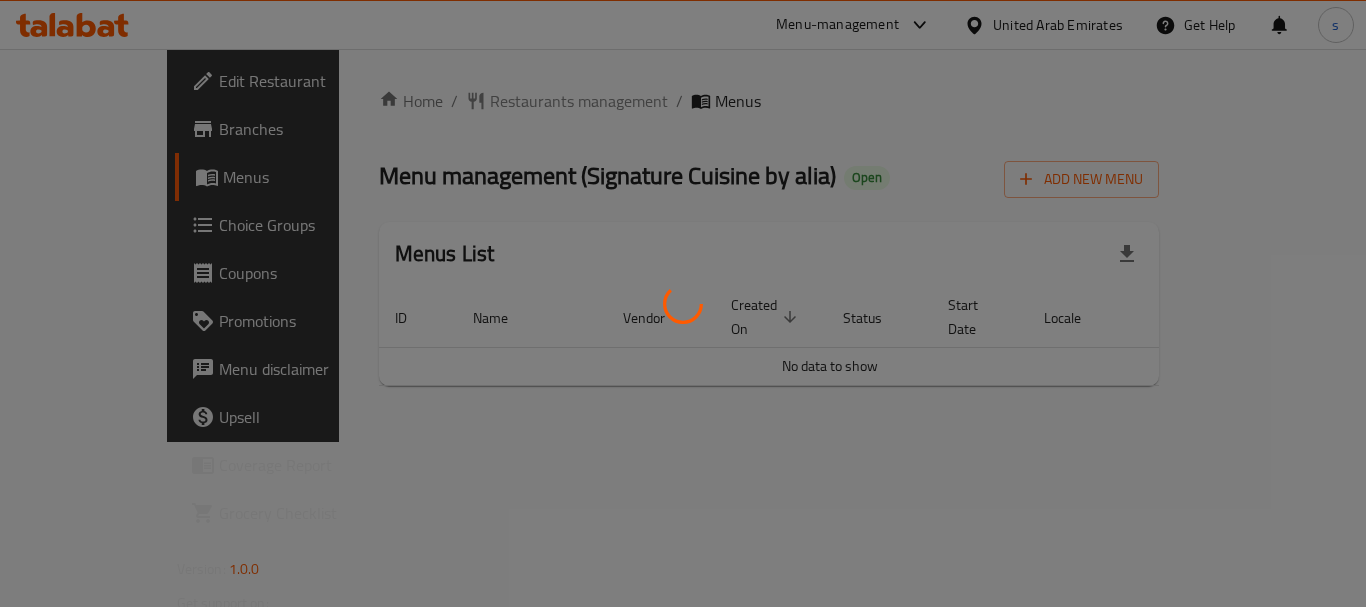 scroll, scrollTop: 0, scrollLeft: 0, axis: both 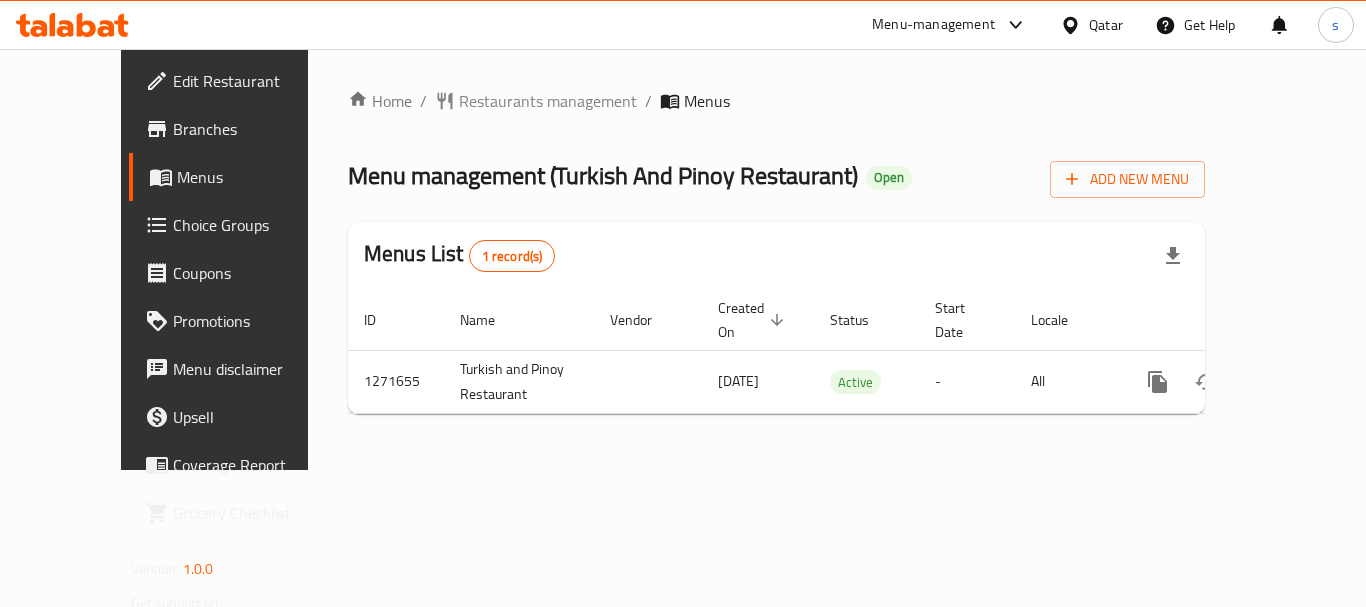 click on "Menu-management" at bounding box center [933, 25] 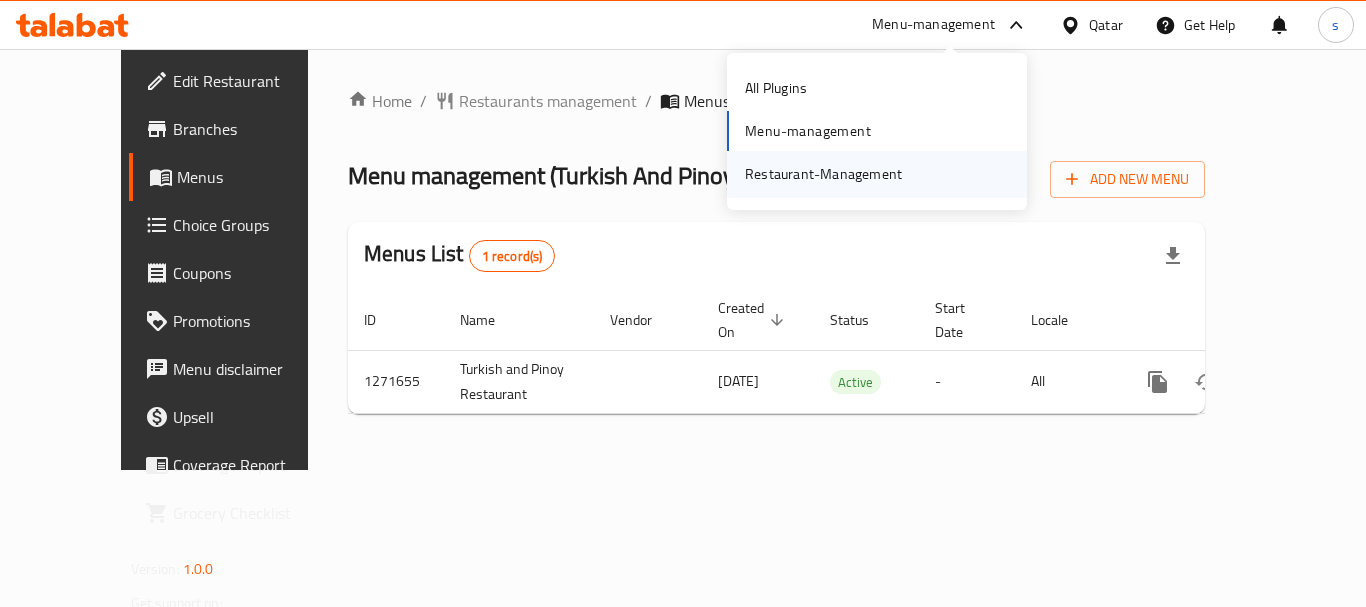 click on "Restaurant-Management" at bounding box center [823, 174] 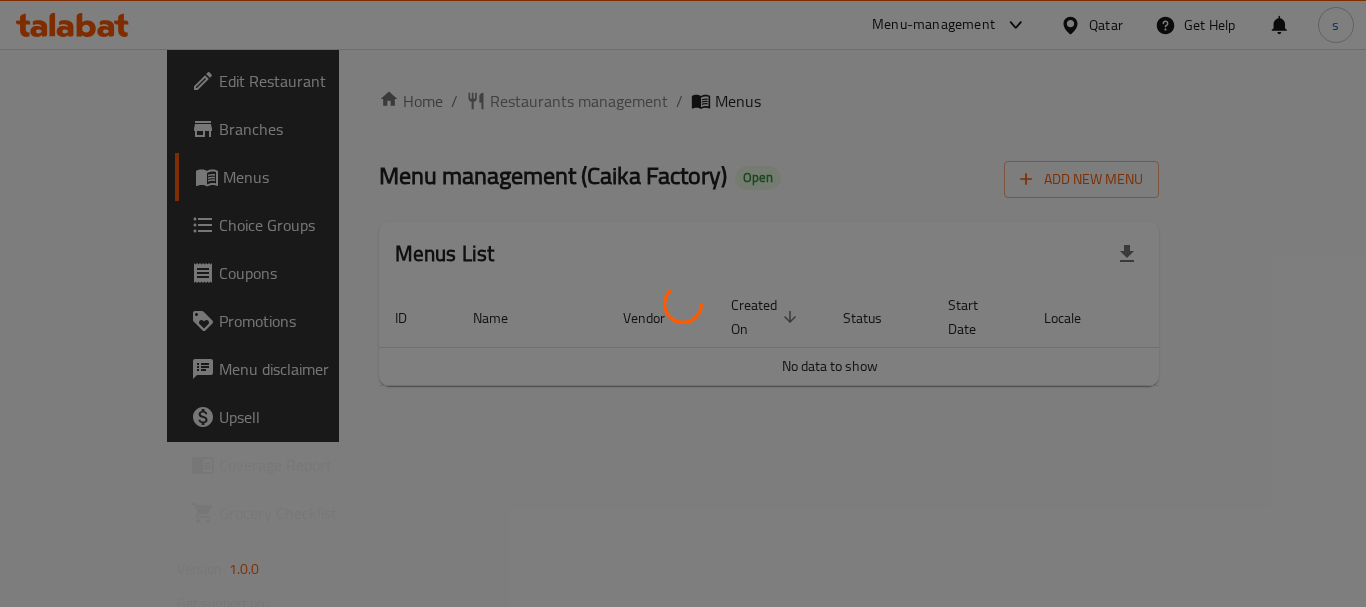 scroll, scrollTop: 0, scrollLeft: 0, axis: both 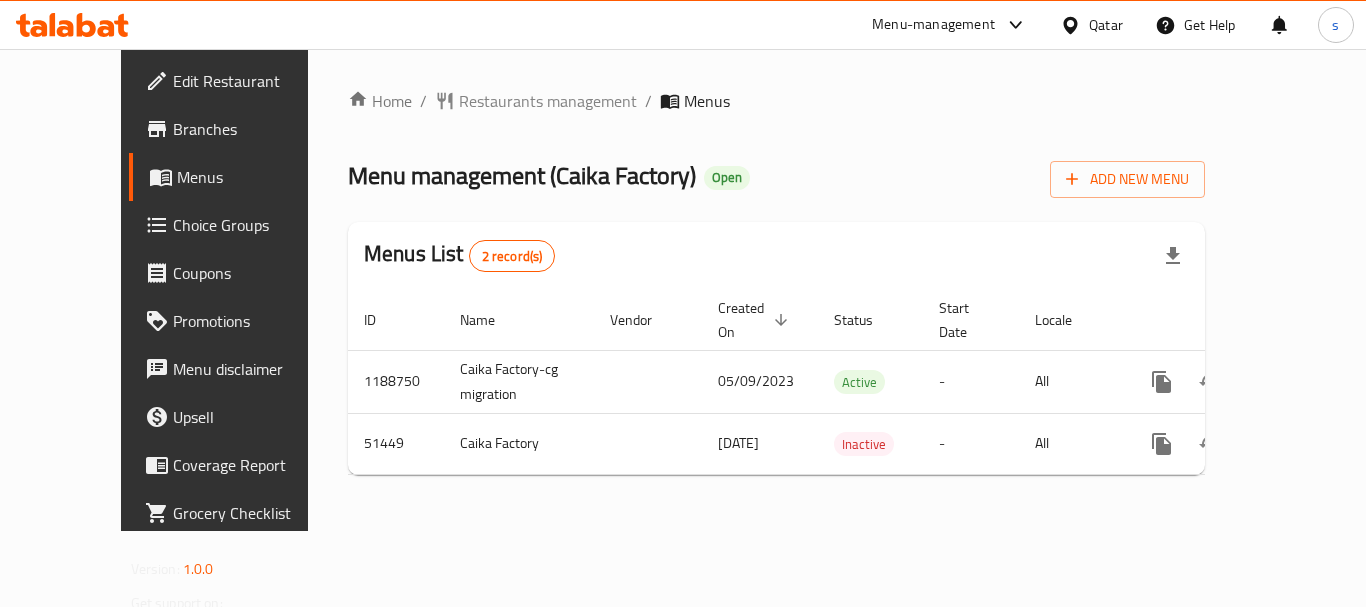 click on "Menu-management" at bounding box center [933, 25] 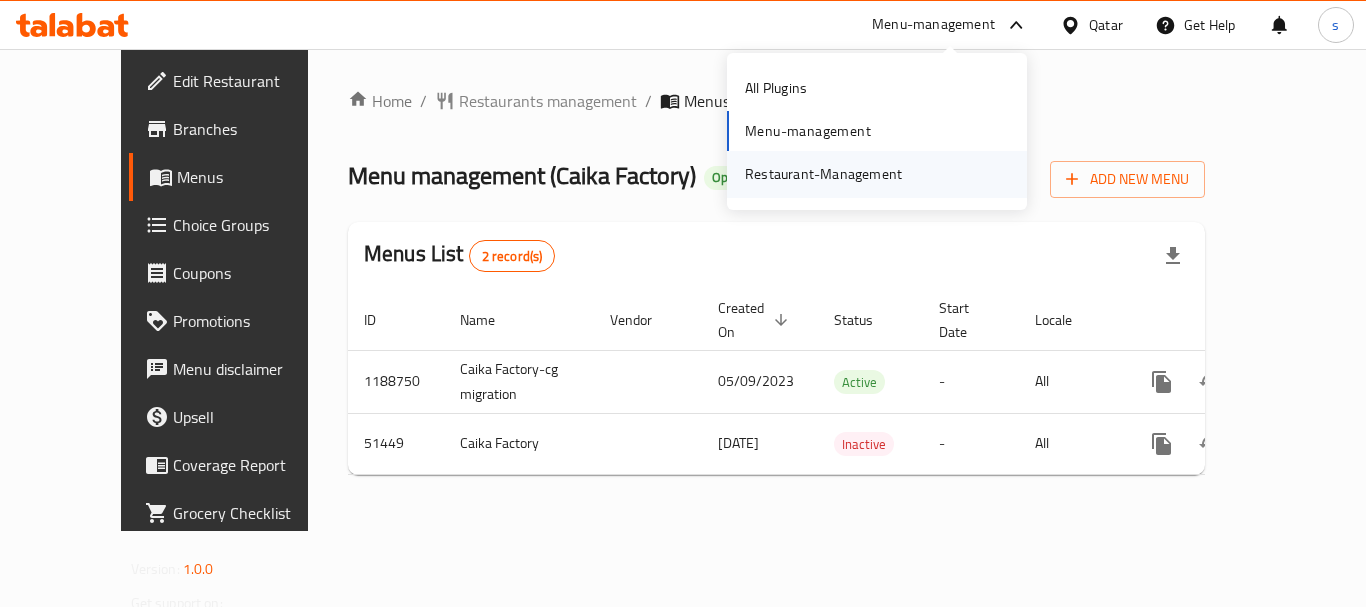 click on "Restaurant-Management" at bounding box center (823, 174) 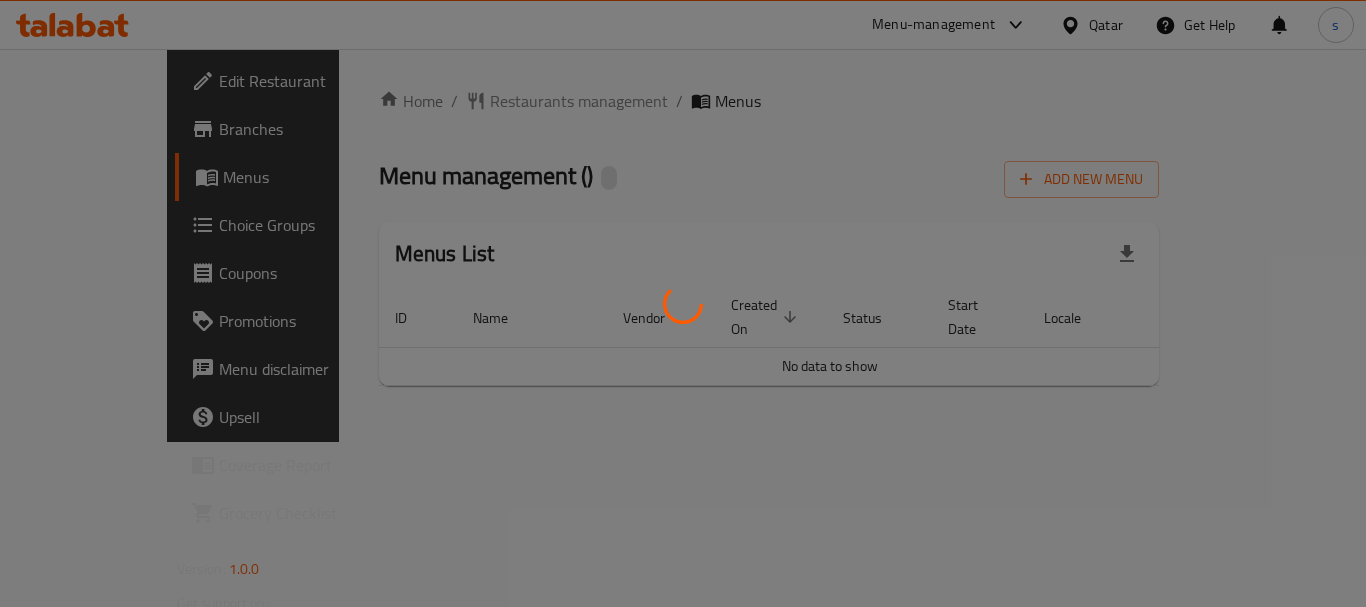 scroll, scrollTop: 0, scrollLeft: 0, axis: both 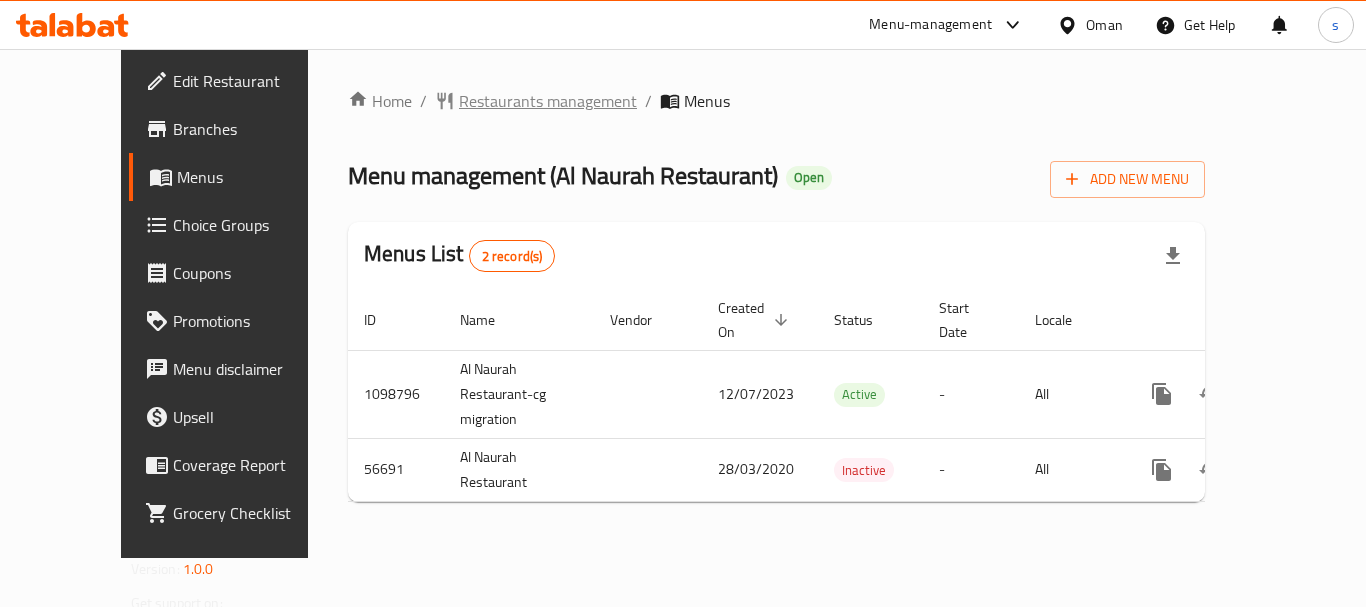 click on "Restaurants management" at bounding box center [548, 101] 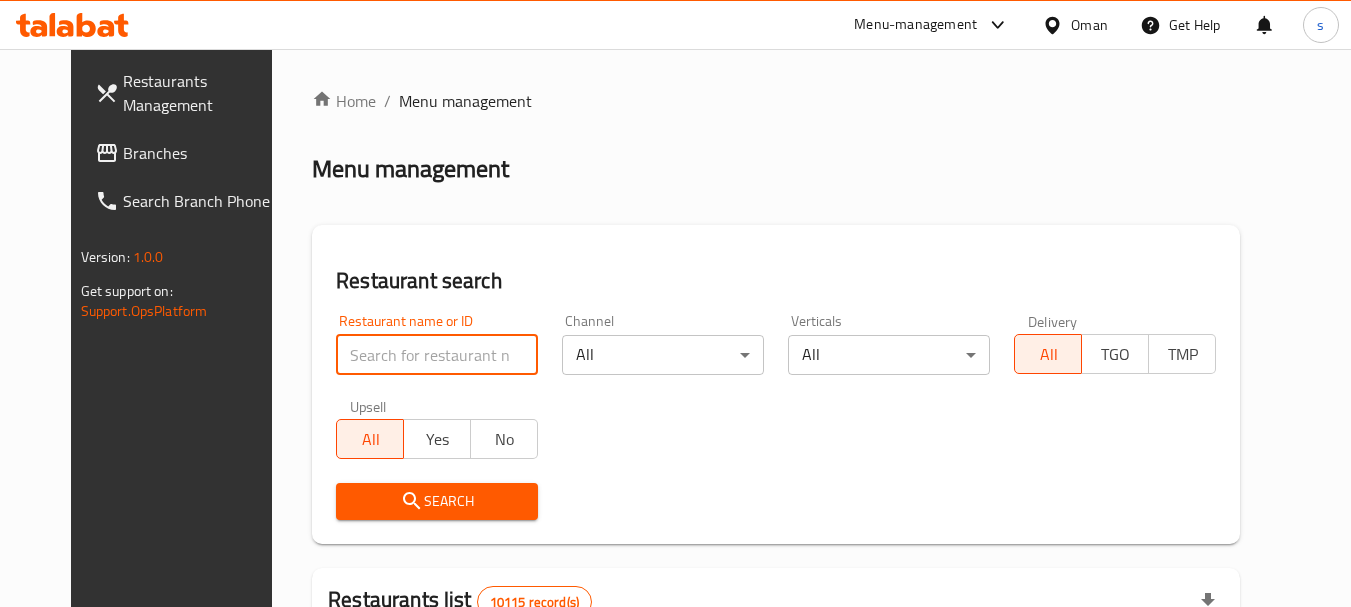 click at bounding box center [437, 355] 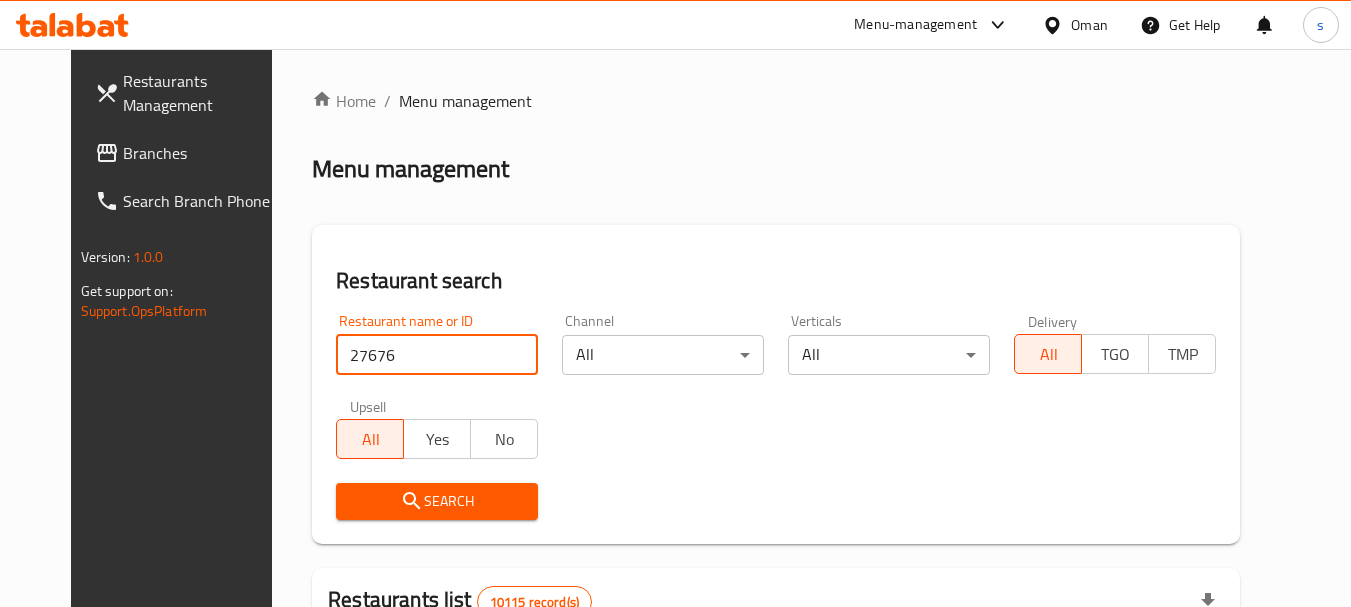 type on "27676" 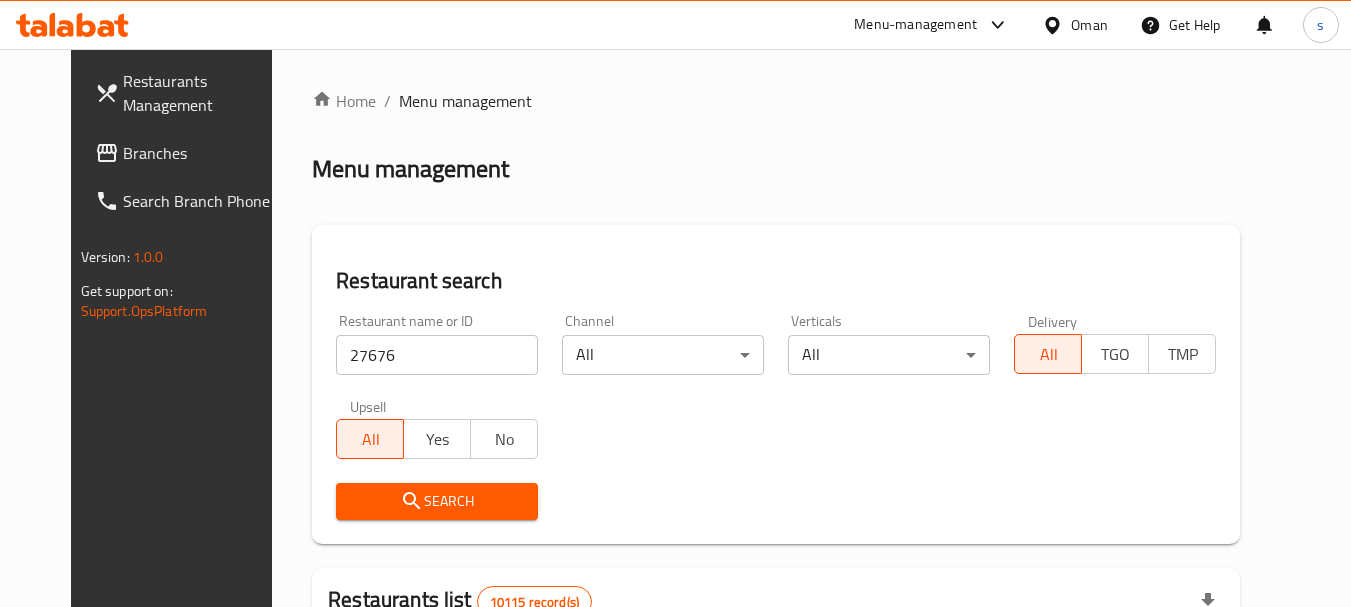 click 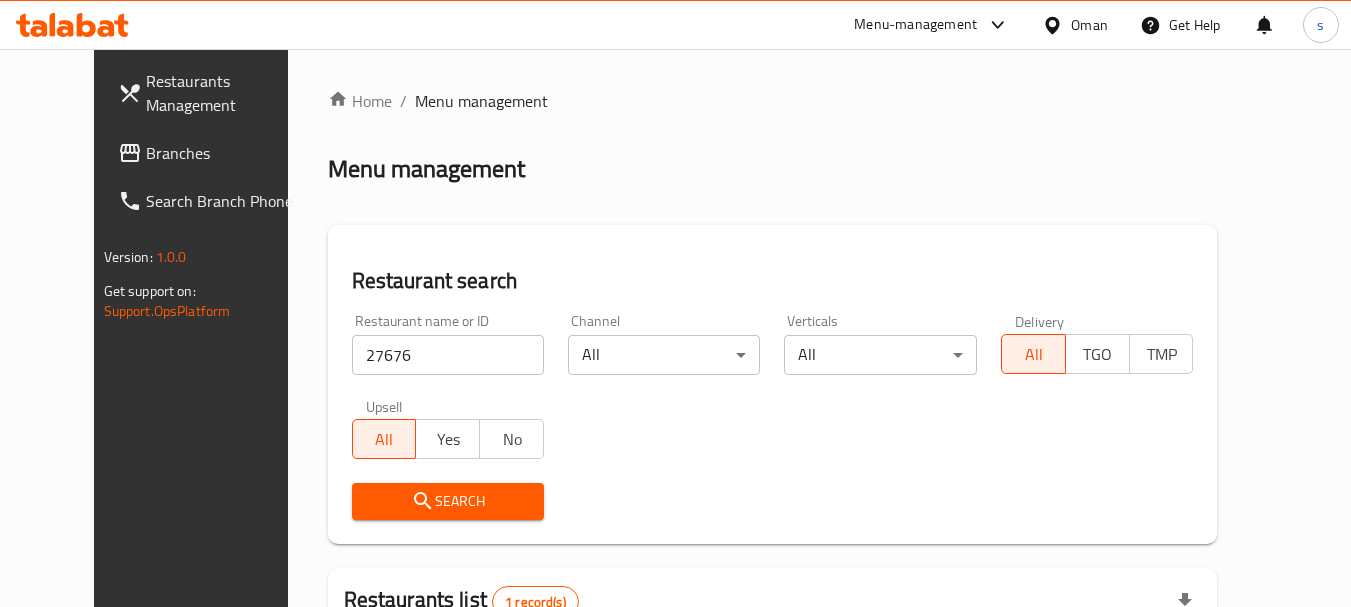 scroll, scrollTop: 260, scrollLeft: 0, axis: vertical 